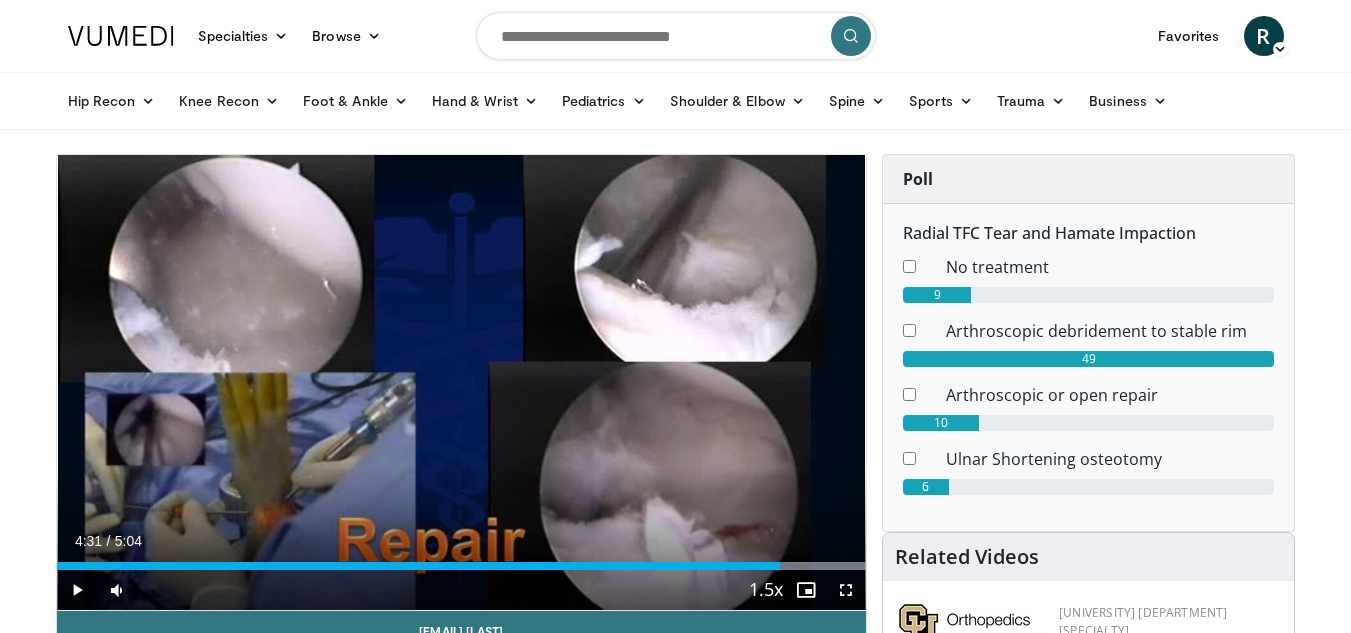 scroll, scrollTop: 100, scrollLeft: 0, axis: vertical 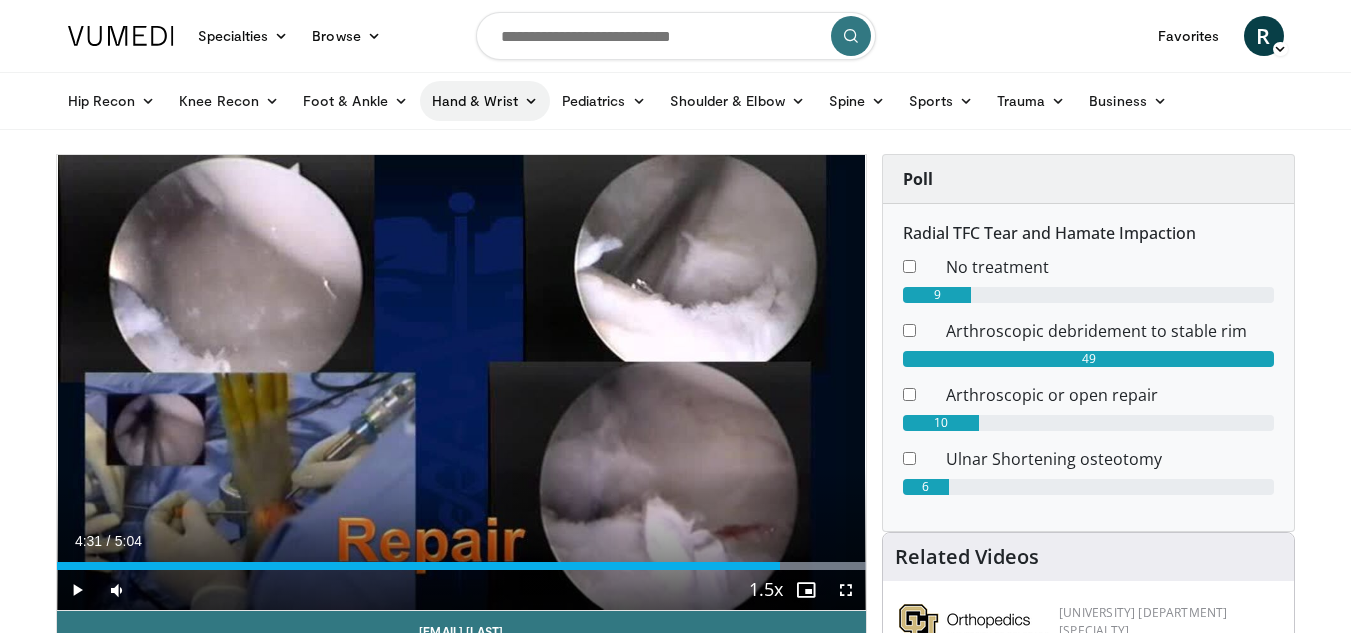 click at bounding box center [531, 101] 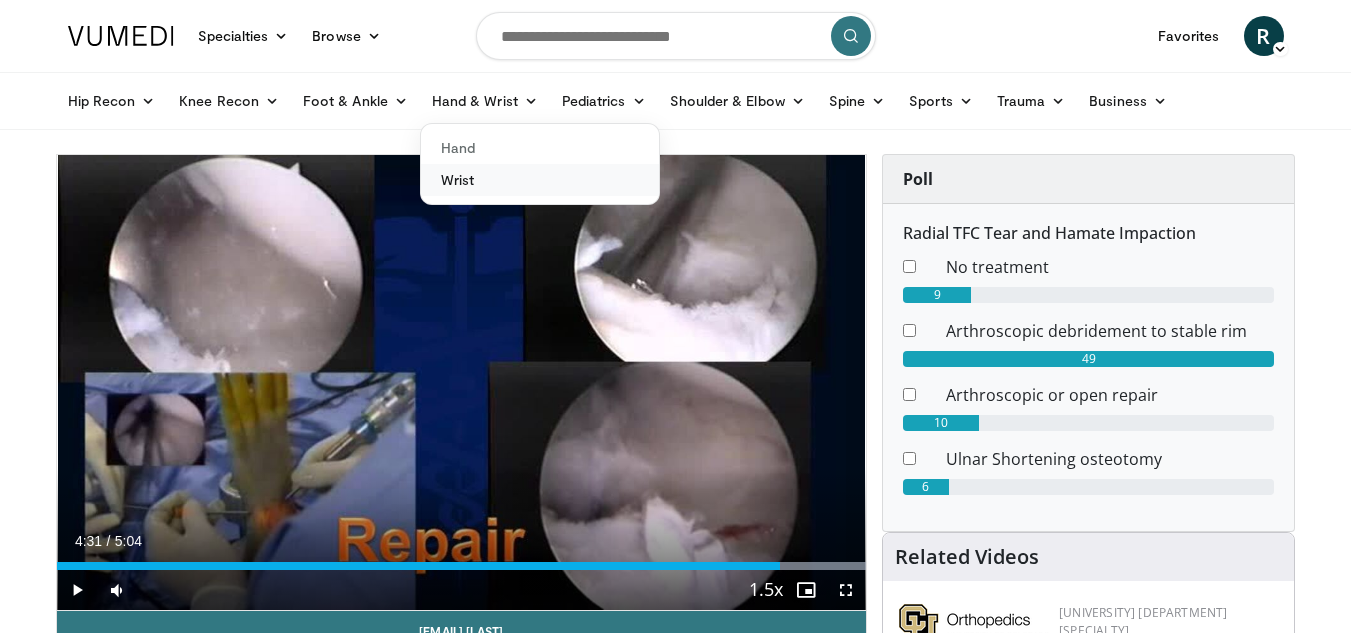 click on "Wrist" at bounding box center [540, 180] 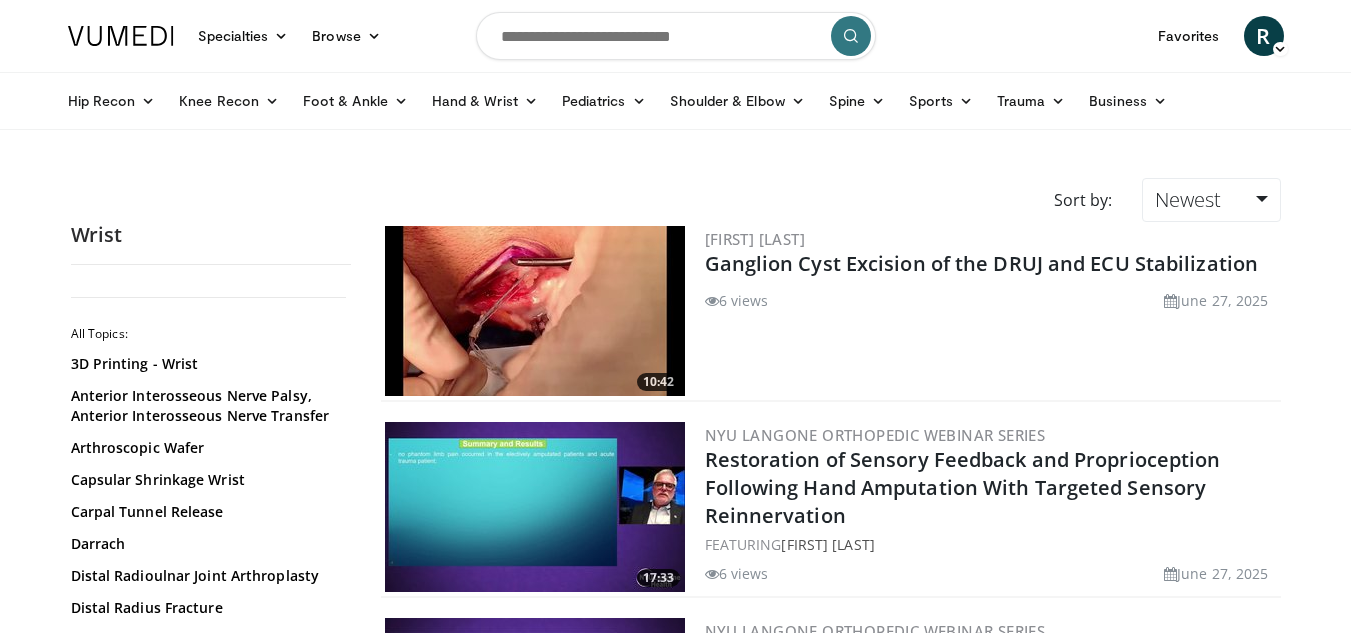 scroll, scrollTop: 0, scrollLeft: 0, axis: both 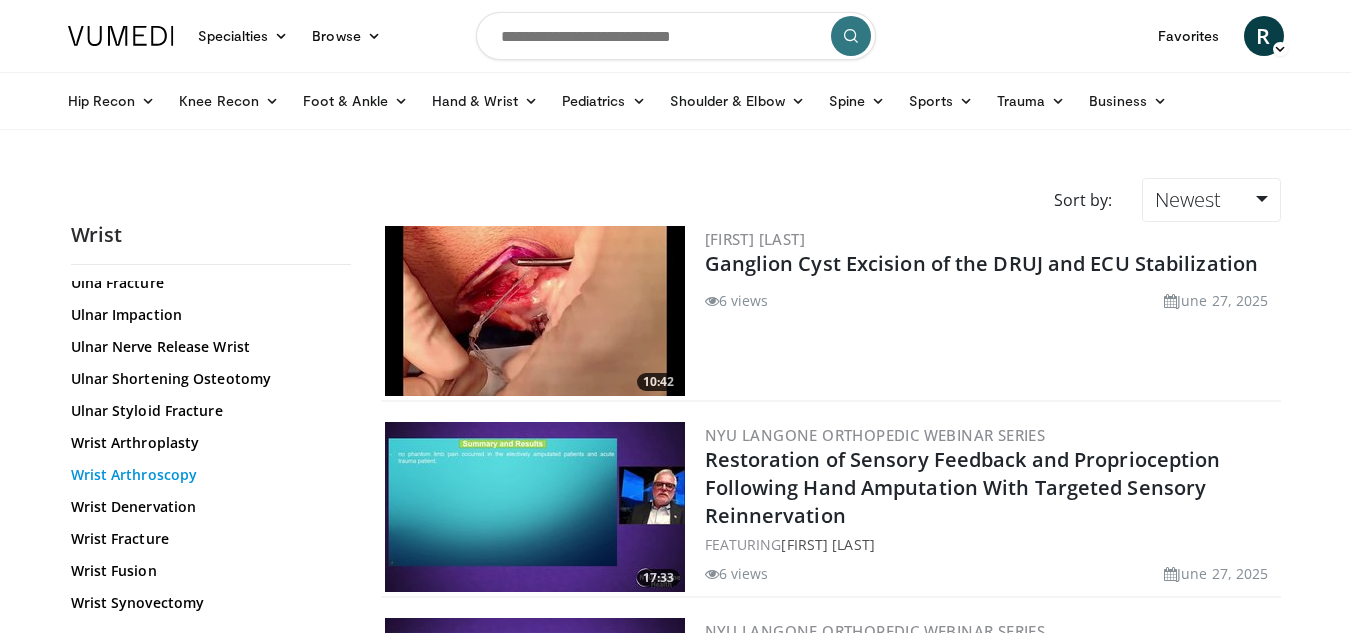 click on "Wrist Arthroscopy" at bounding box center [206, 475] 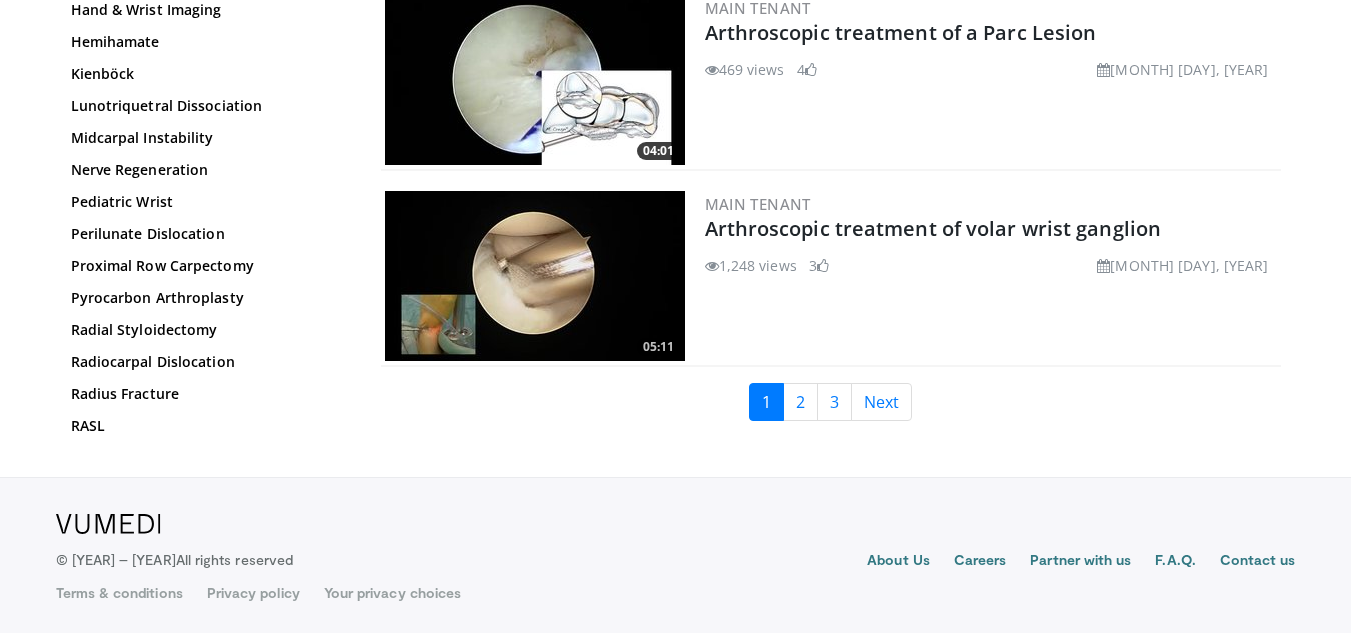 scroll, scrollTop: 4879, scrollLeft: 0, axis: vertical 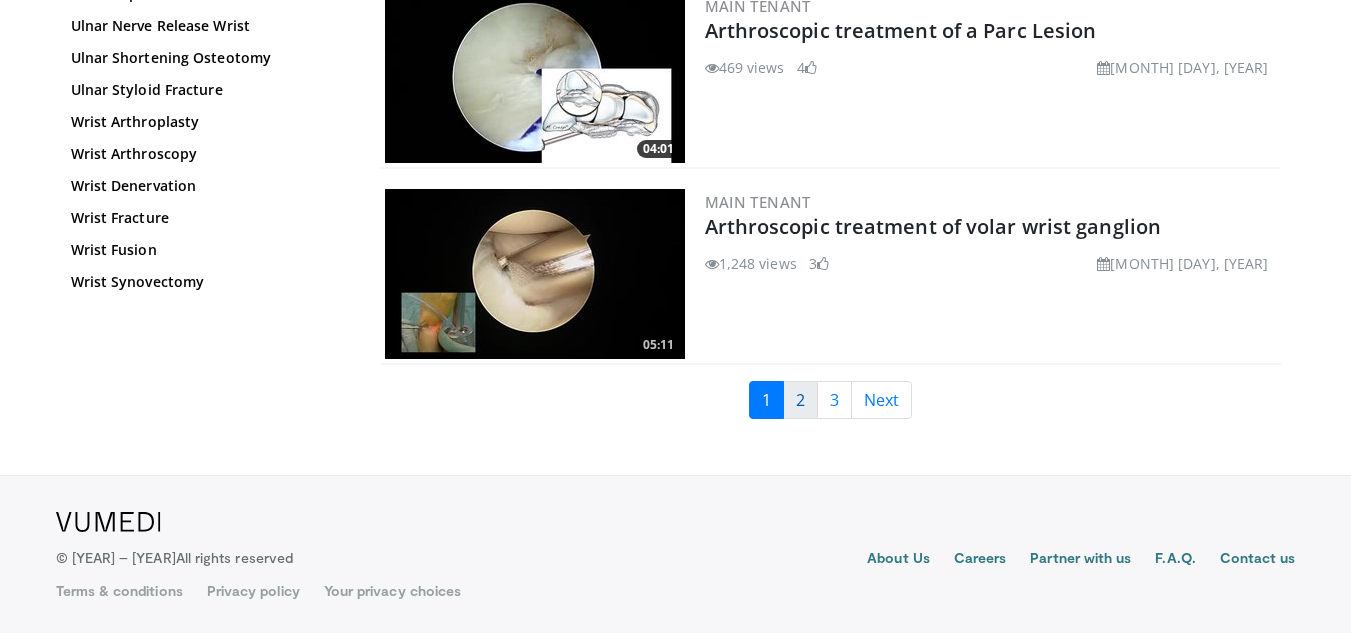 click on "2" at bounding box center (800, 400) 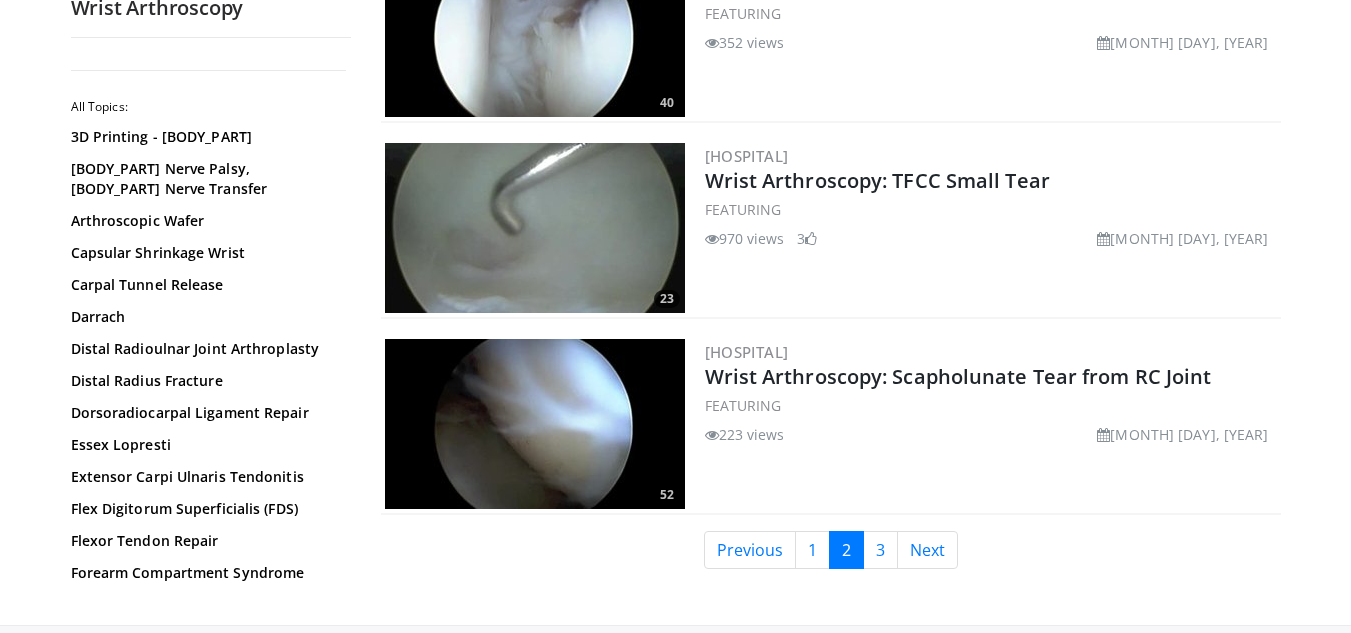 scroll, scrollTop: 4600, scrollLeft: 0, axis: vertical 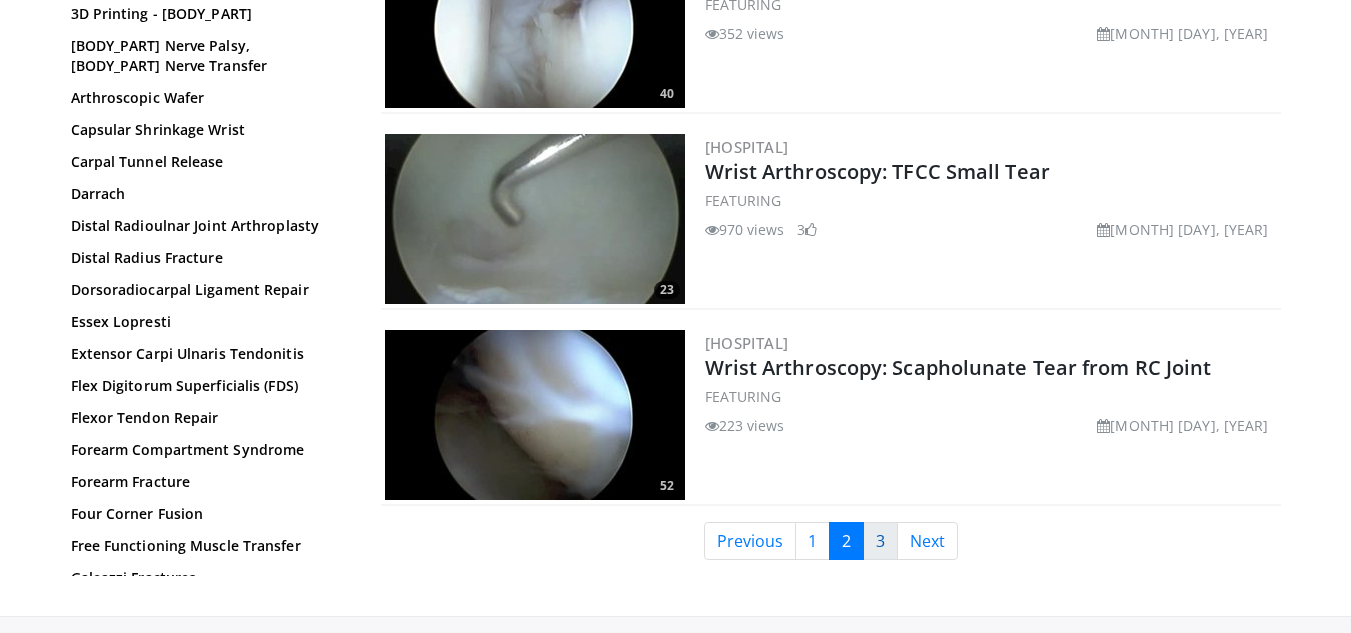 click on "3" at bounding box center [880, 541] 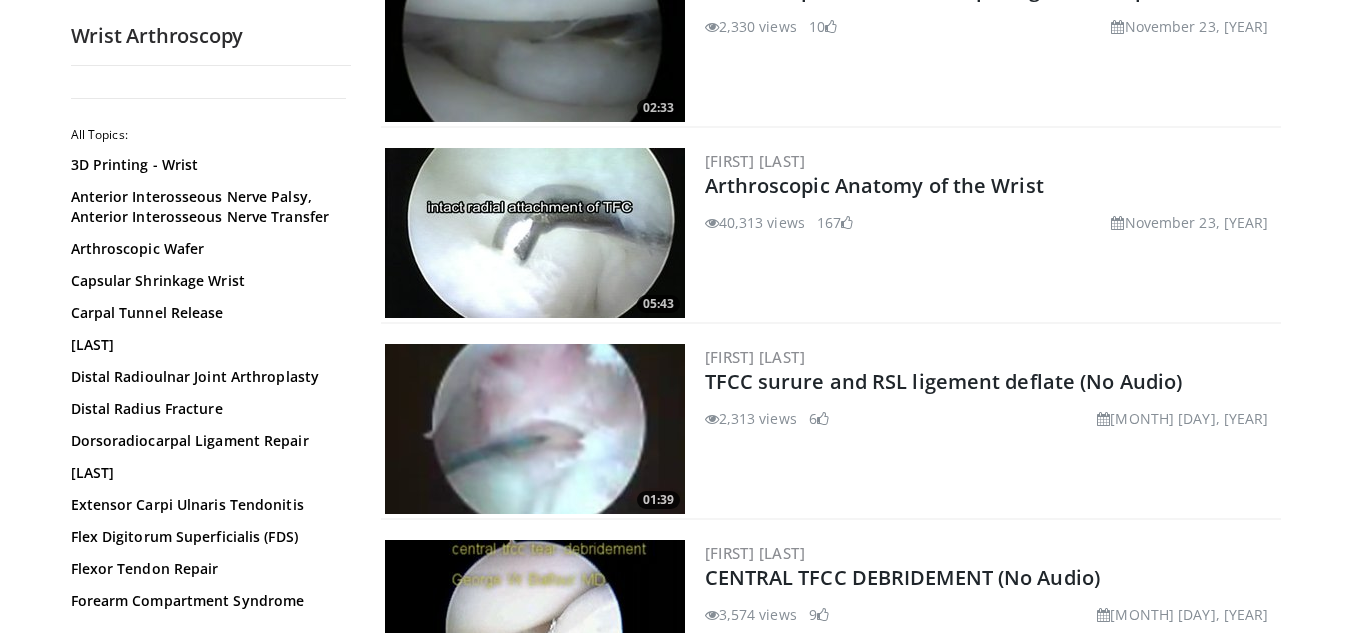 scroll, scrollTop: 2400, scrollLeft: 0, axis: vertical 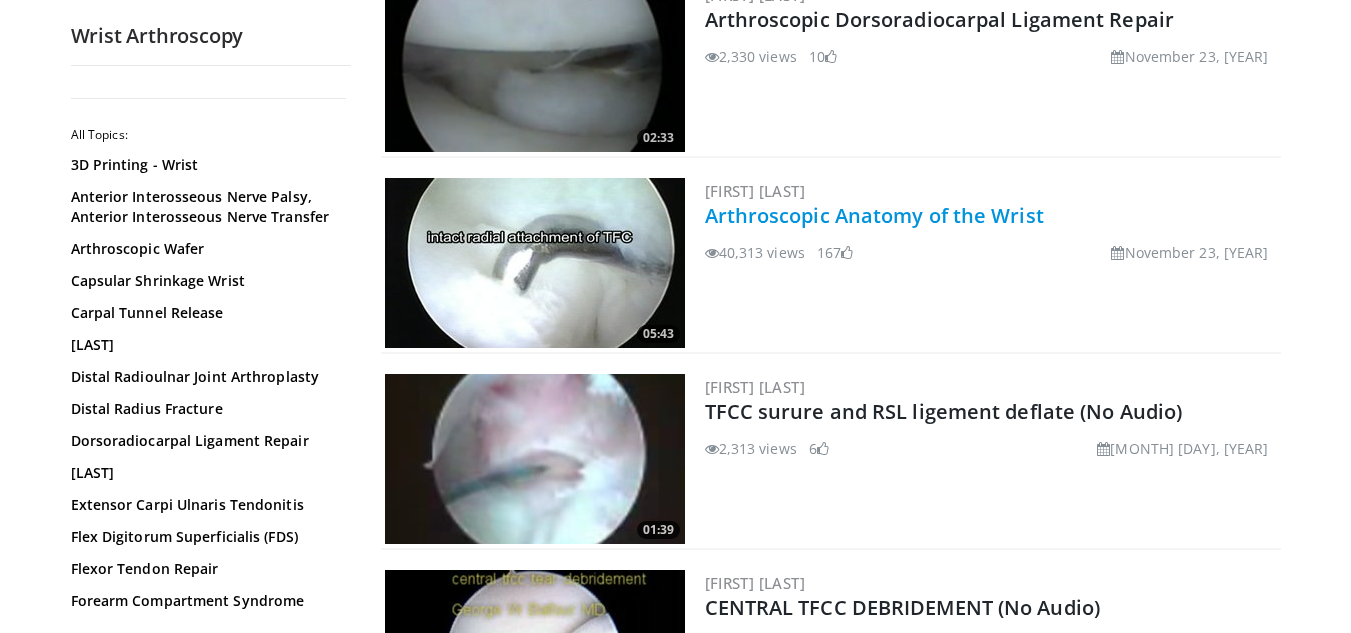 click on "Arthroscopic Anatomy of the Wrist" at bounding box center [874, 215] 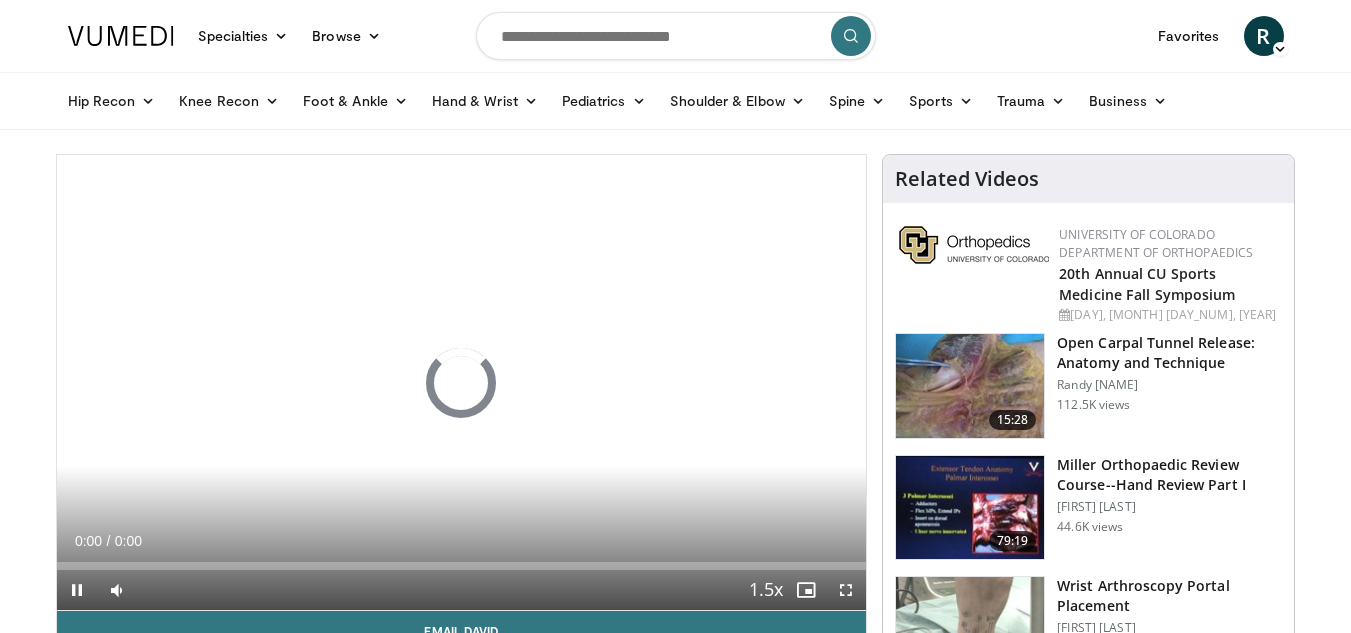 scroll, scrollTop: 87, scrollLeft: 0, axis: vertical 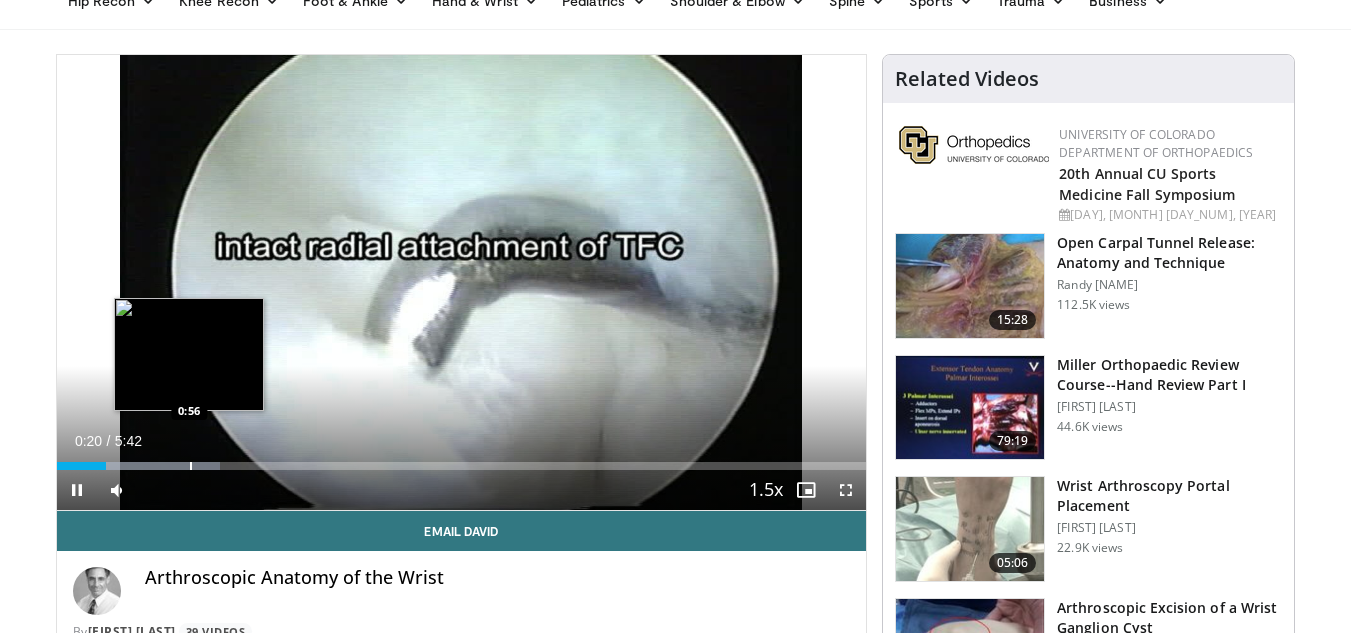 click at bounding box center (191, 466) 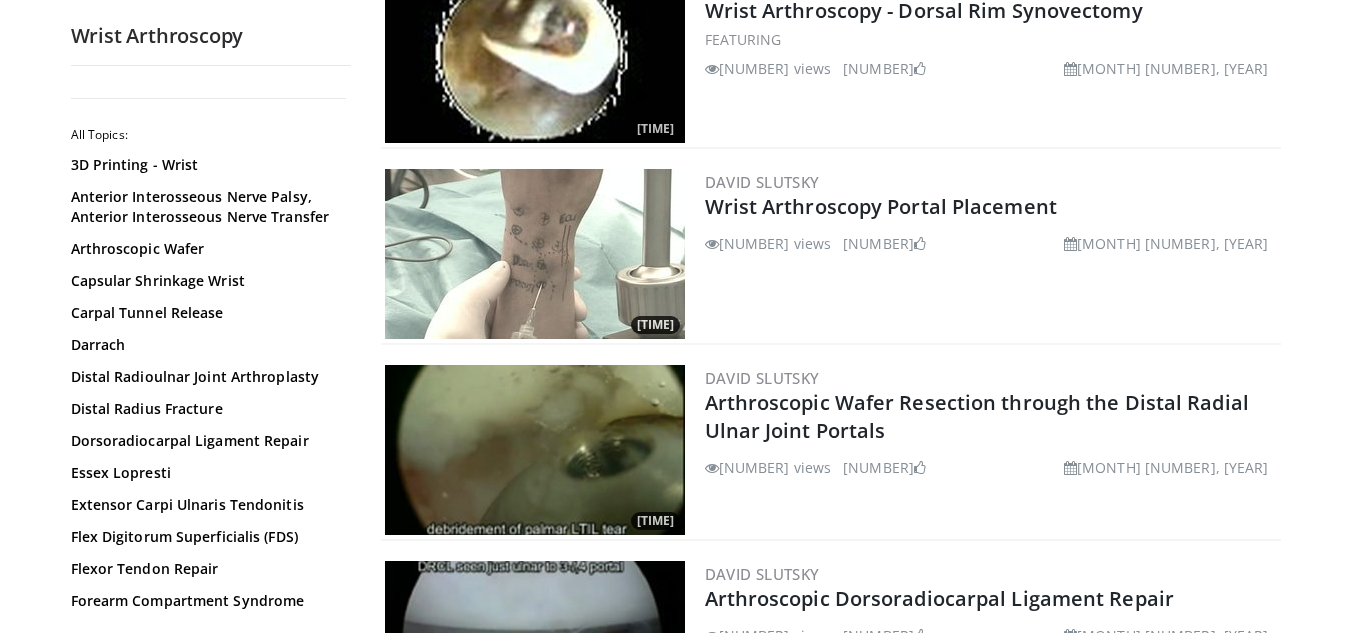 scroll, scrollTop: 1800, scrollLeft: 0, axis: vertical 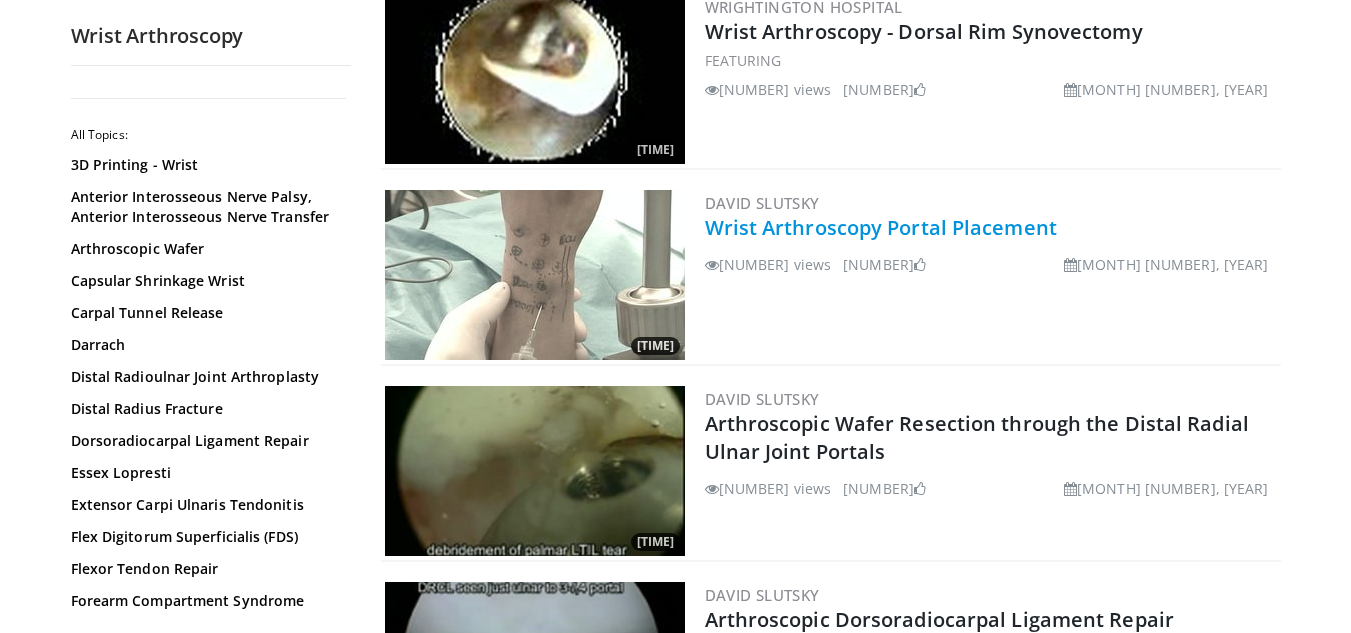 click on "Wrist Arthroscopy Portal Placement" at bounding box center (881, 227) 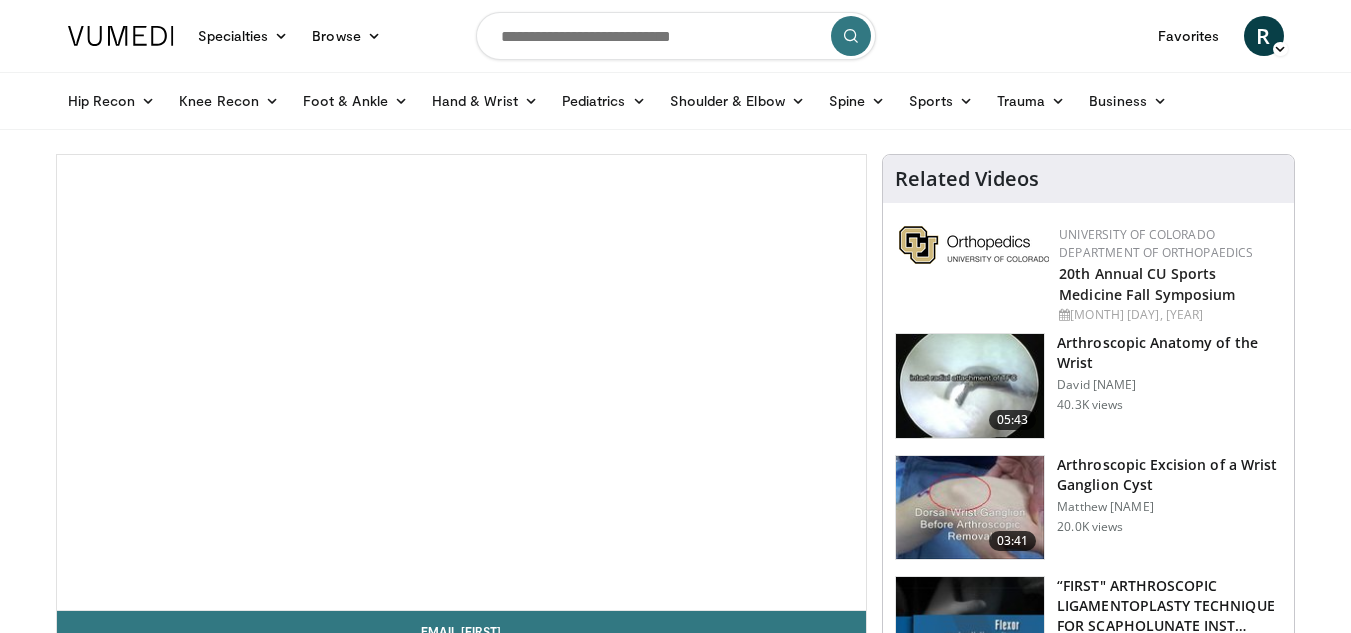 scroll, scrollTop: 0, scrollLeft: 0, axis: both 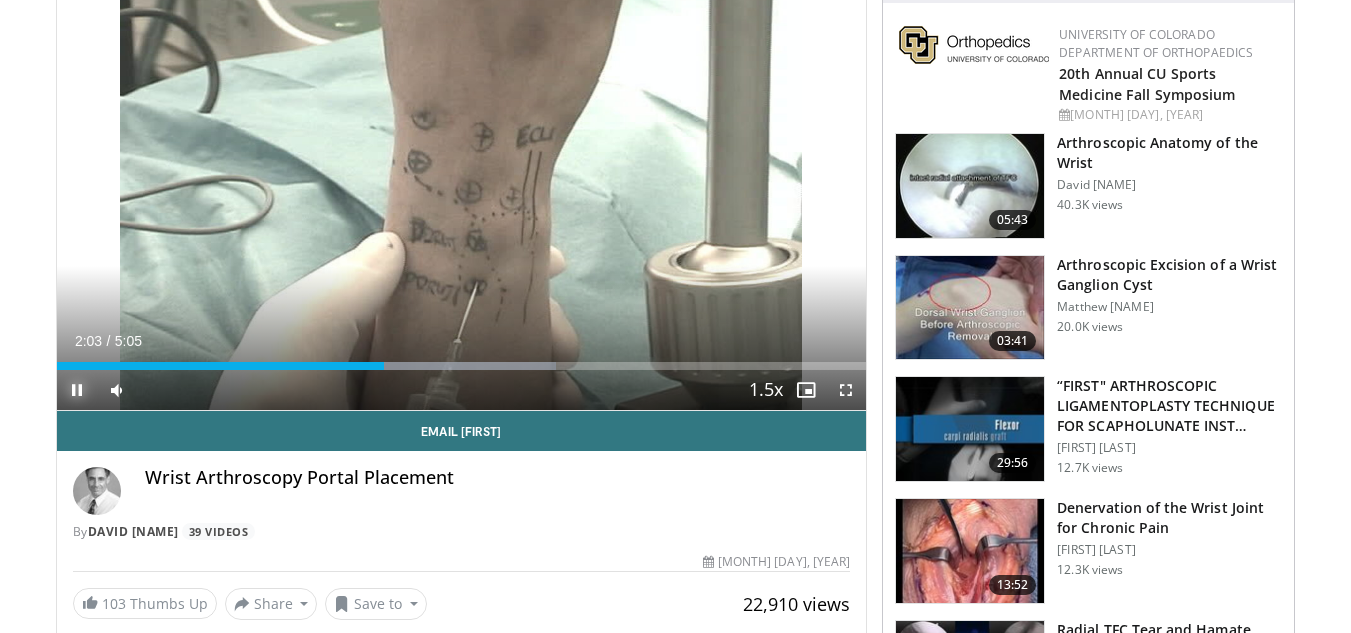 click at bounding box center (77, 390) 